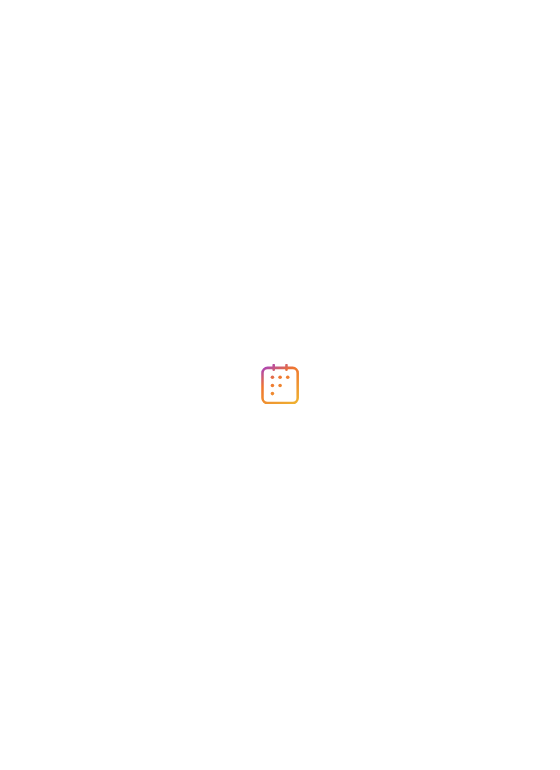 scroll, scrollTop: 0, scrollLeft: 0, axis: both 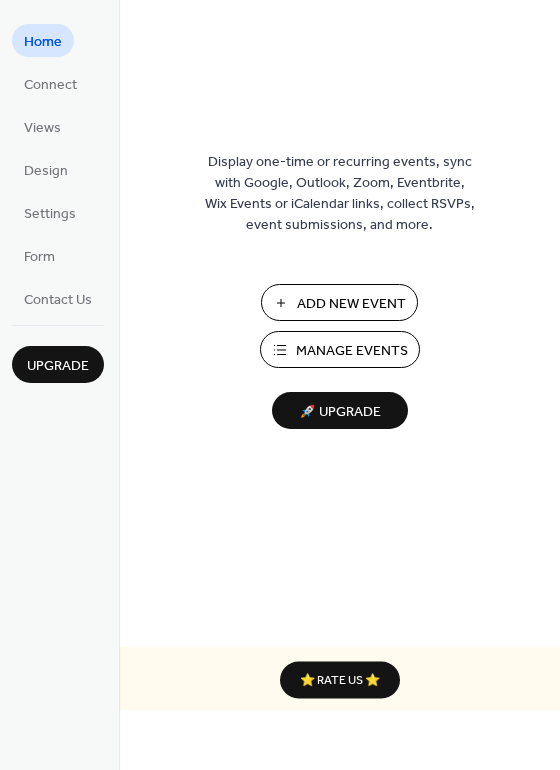 click on "Manage Events" at bounding box center (352, 351) 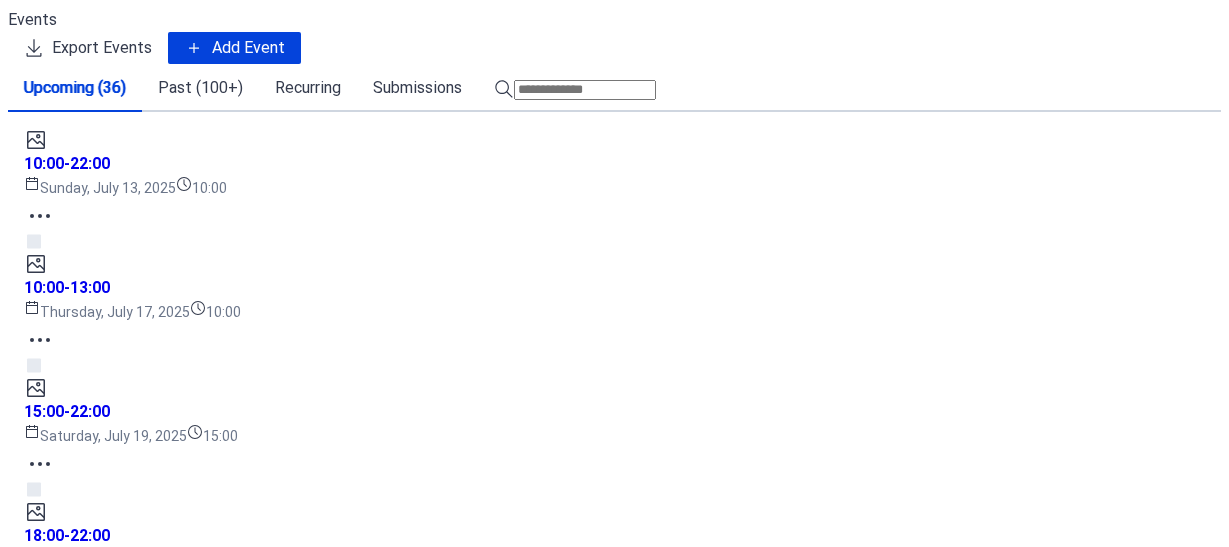 scroll, scrollTop: 0, scrollLeft: 0, axis: both 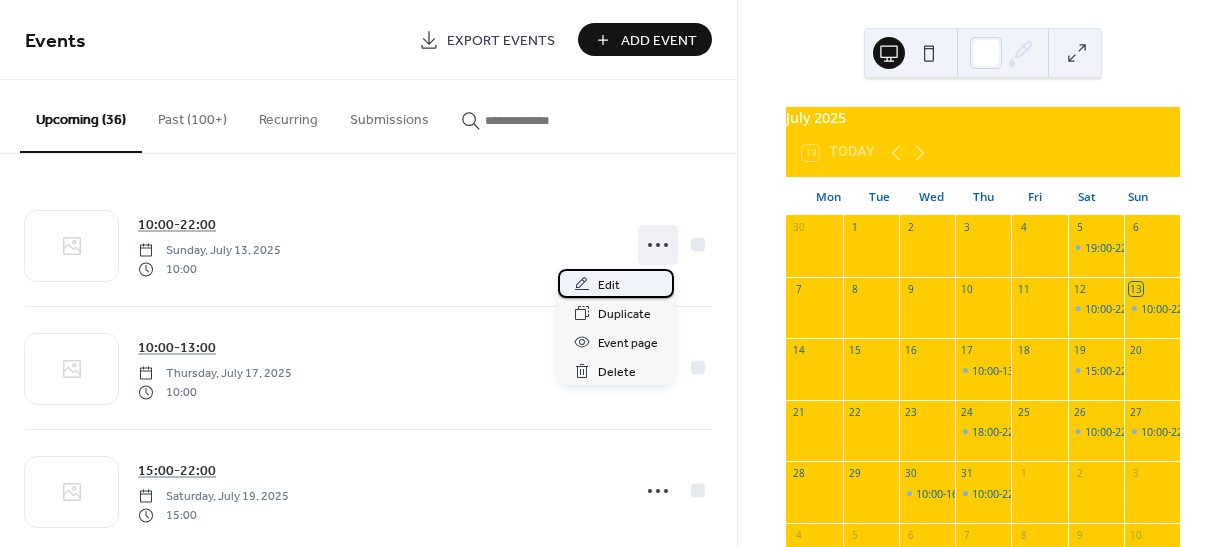 click on "Edit" at bounding box center [609, 285] 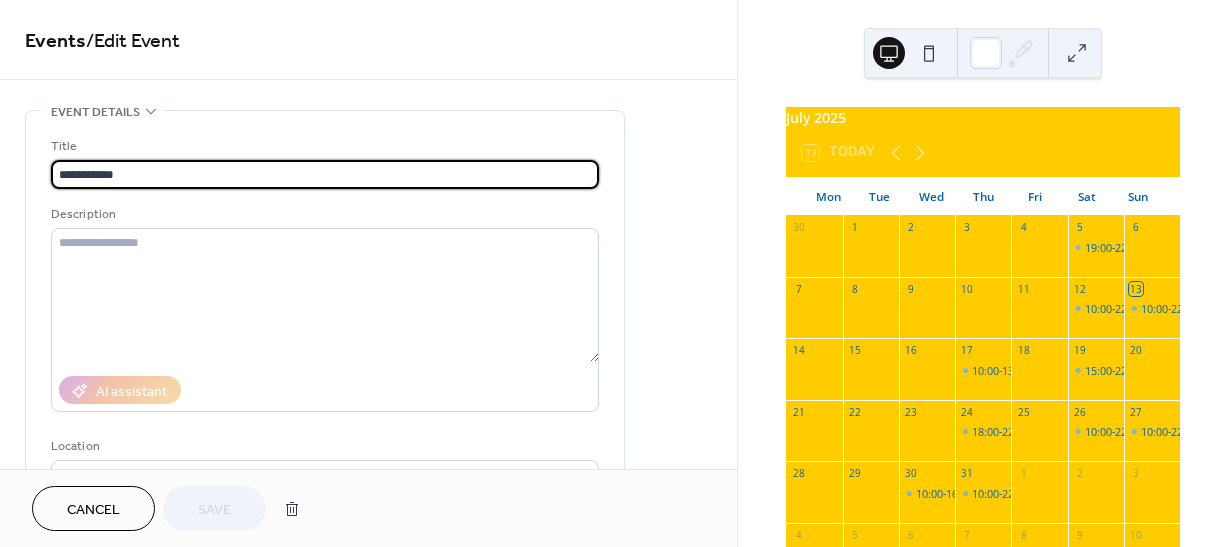 click on "**********" at bounding box center [325, 174] 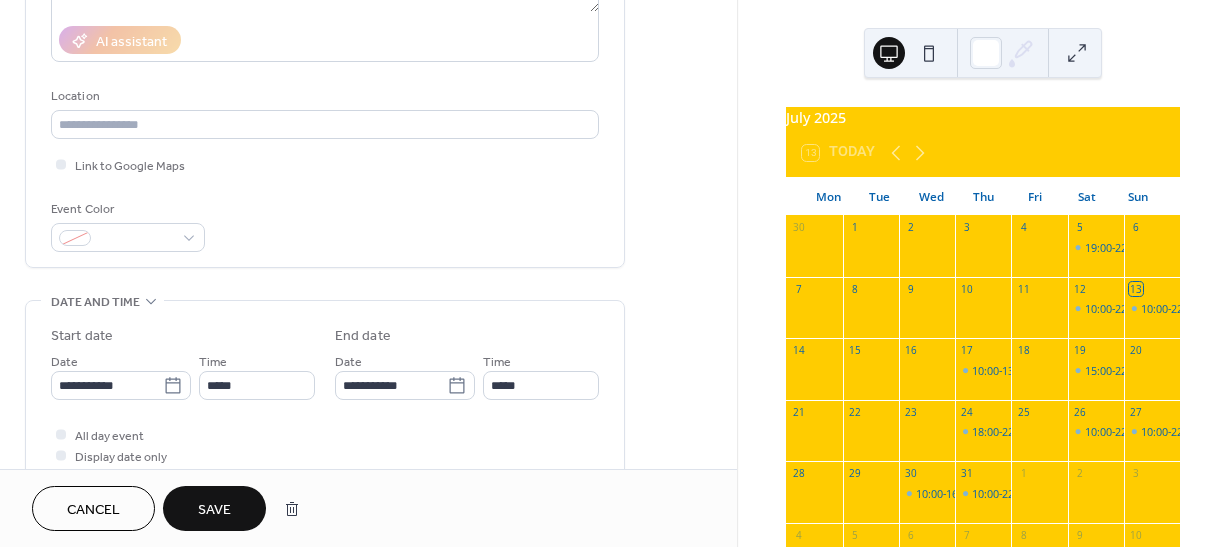 scroll, scrollTop: 400, scrollLeft: 0, axis: vertical 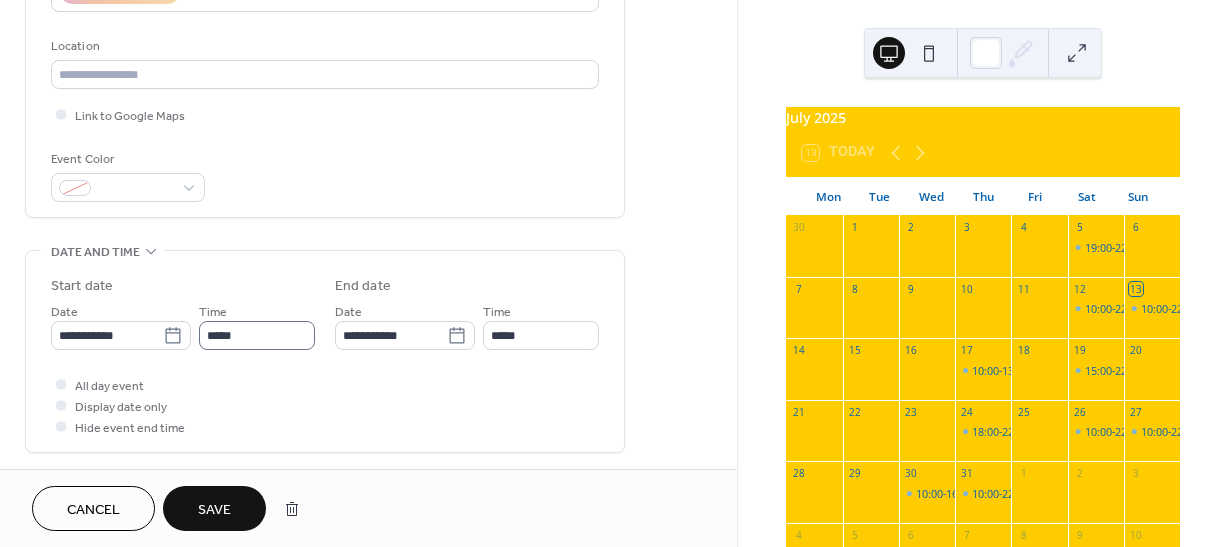 type on "**********" 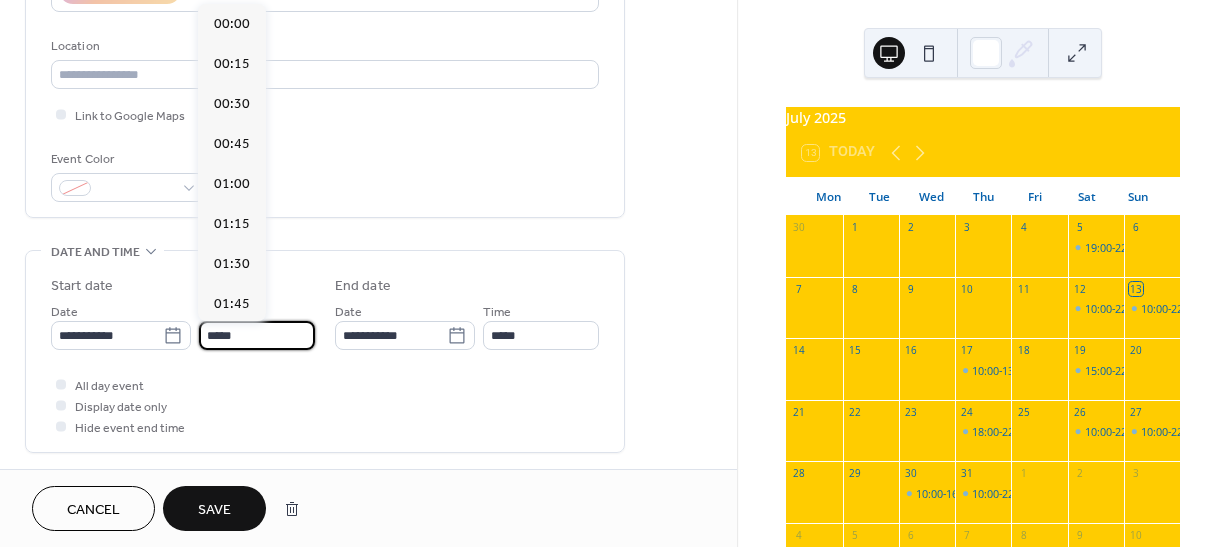 click on "*****" at bounding box center (257, 335) 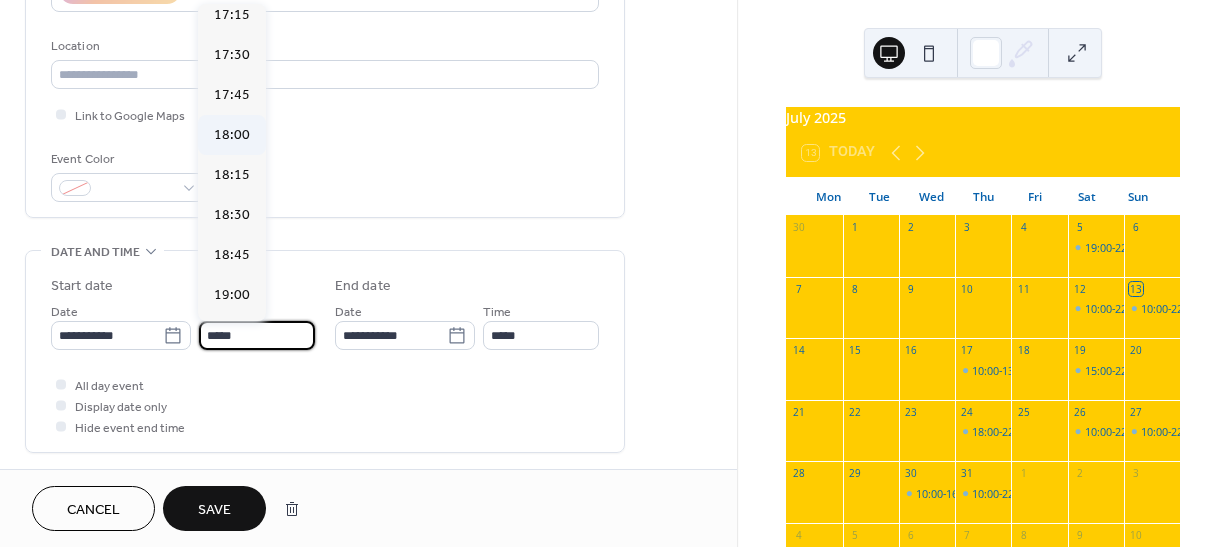 scroll, scrollTop: 2840, scrollLeft: 0, axis: vertical 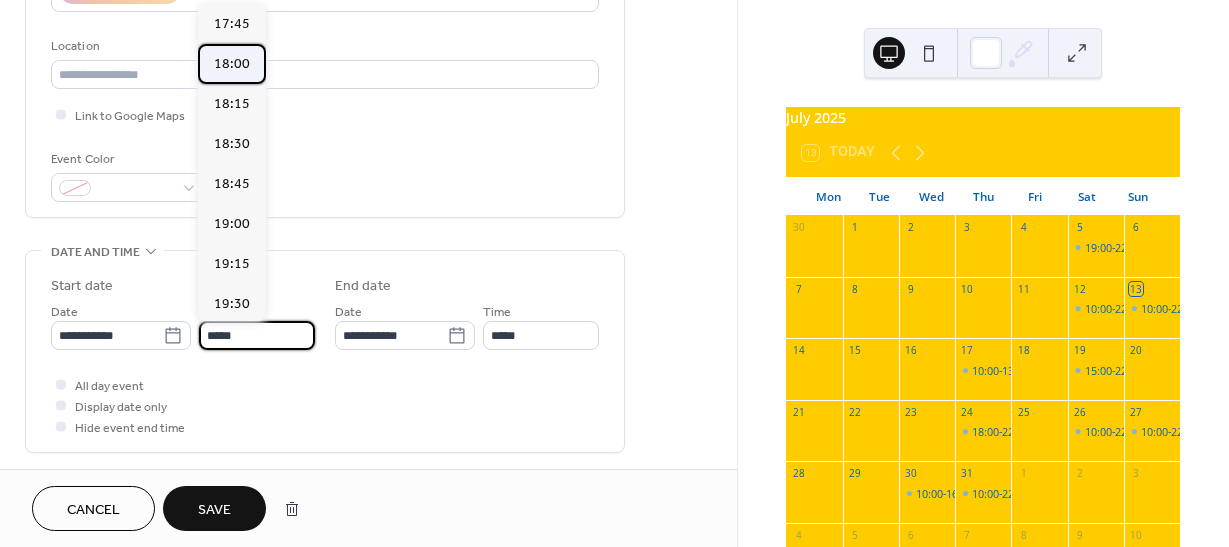 click on "18:00" at bounding box center [232, 64] 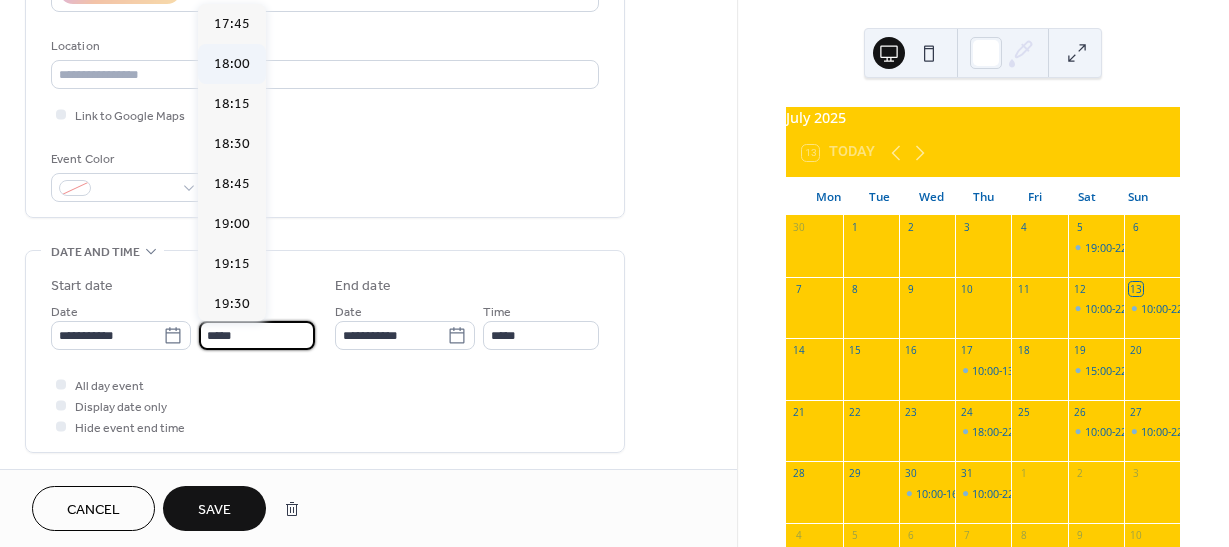type on "*****" 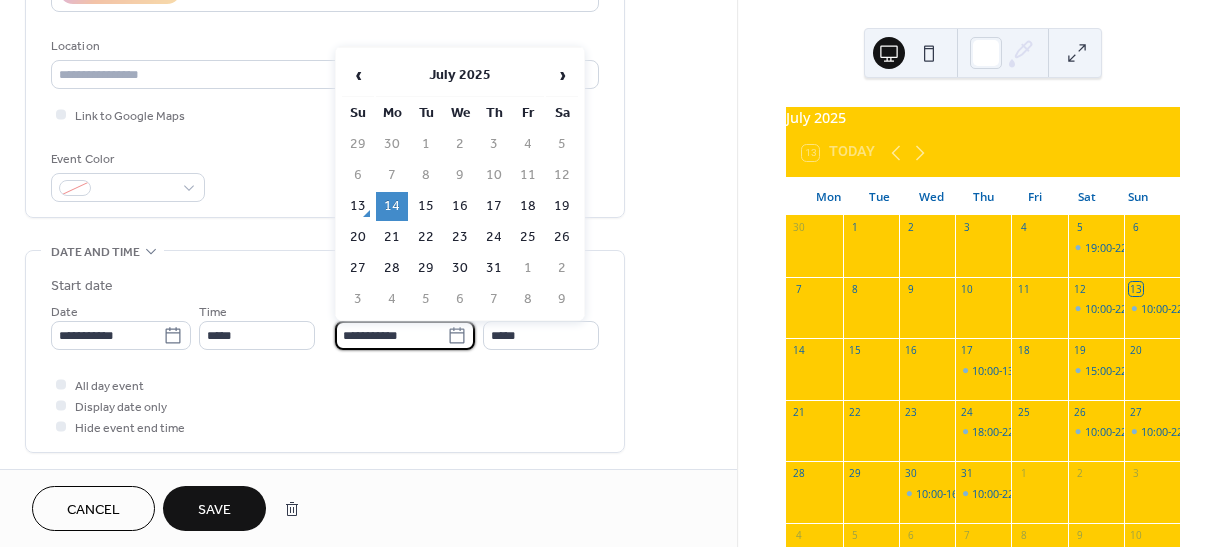 click on "**********" at bounding box center [391, 335] 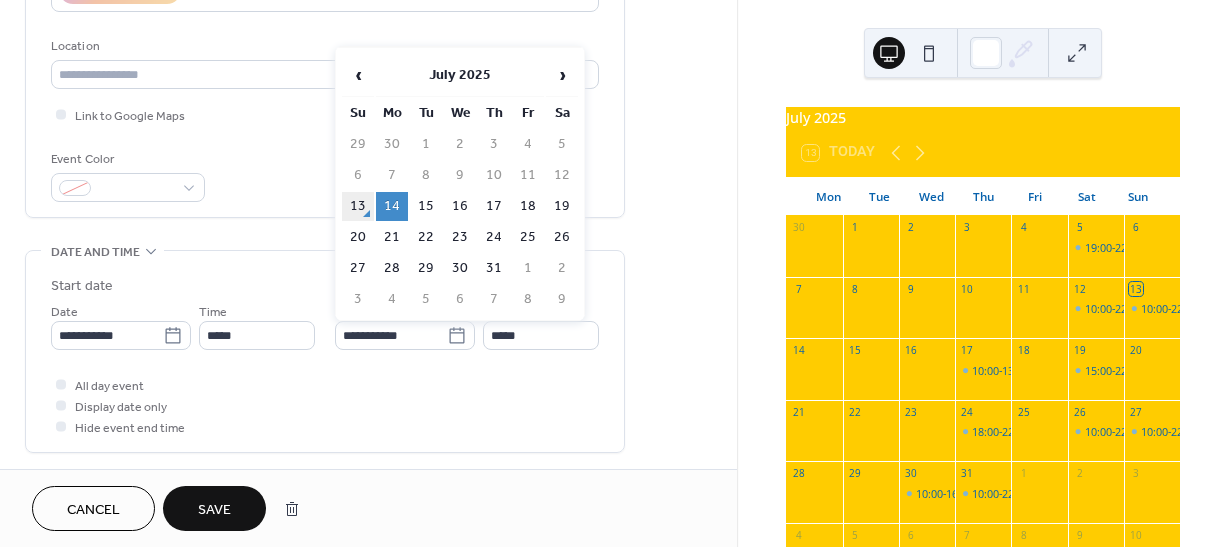 click on "13" at bounding box center [358, 206] 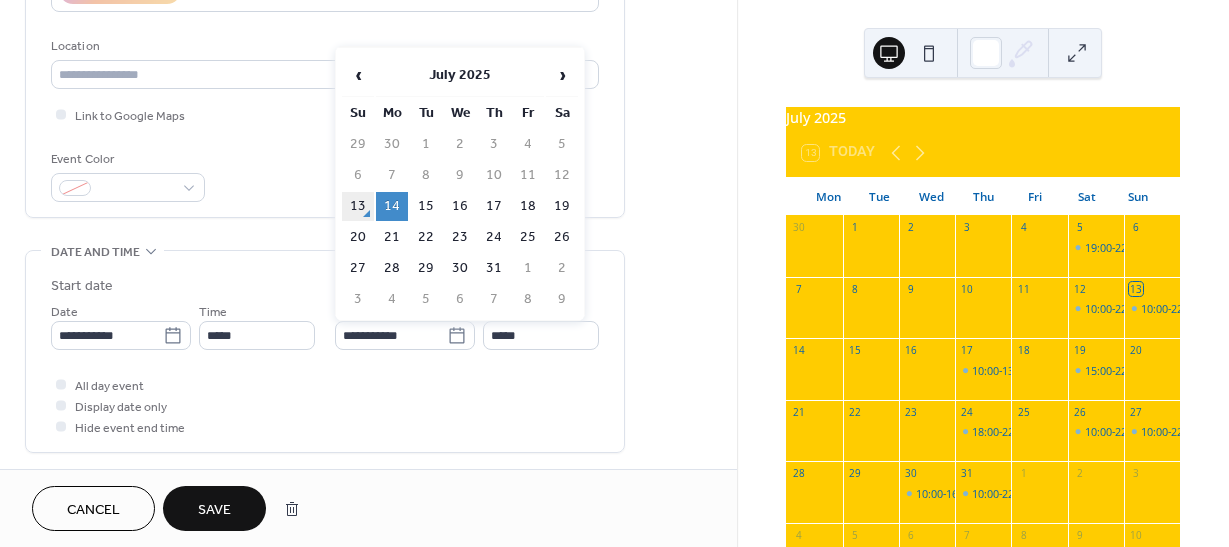 type on "**********" 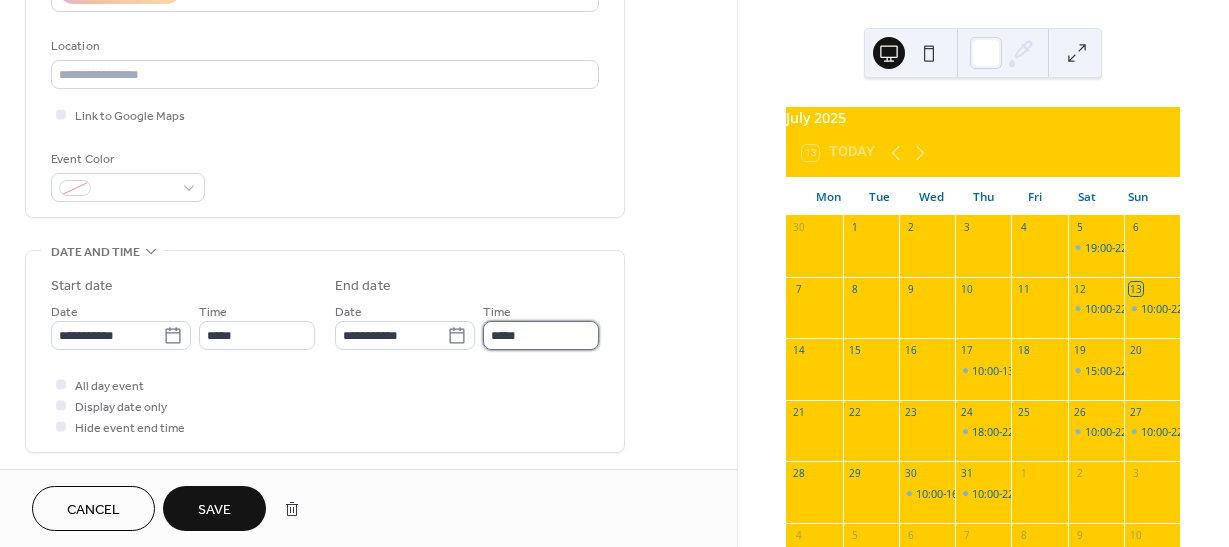 click on "*****" at bounding box center [541, 335] 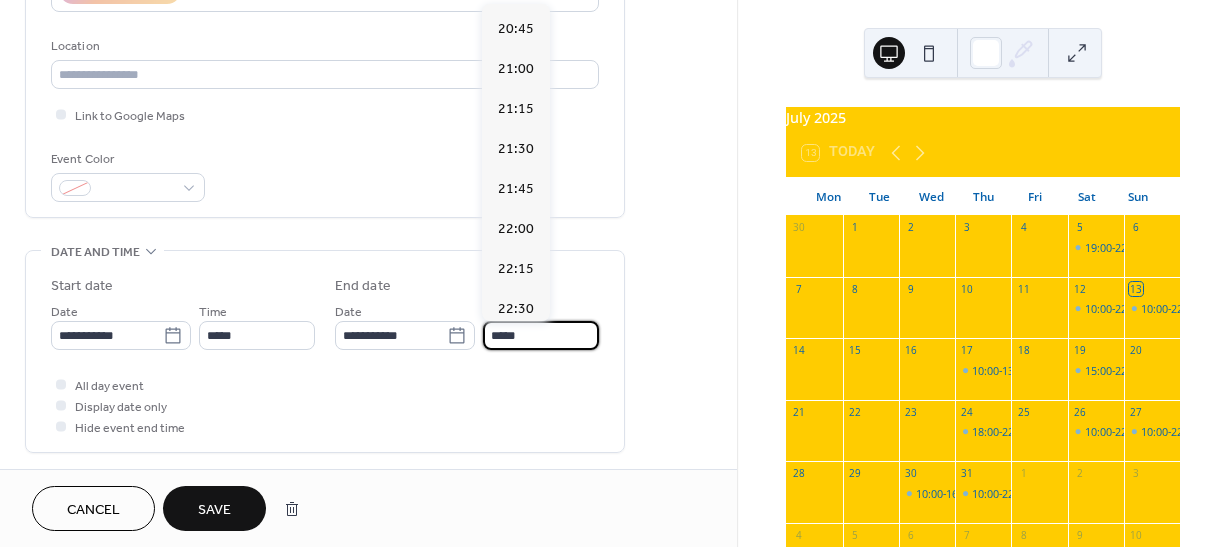 scroll, scrollTop: 400, scrollLeft: 0, axis: vertical 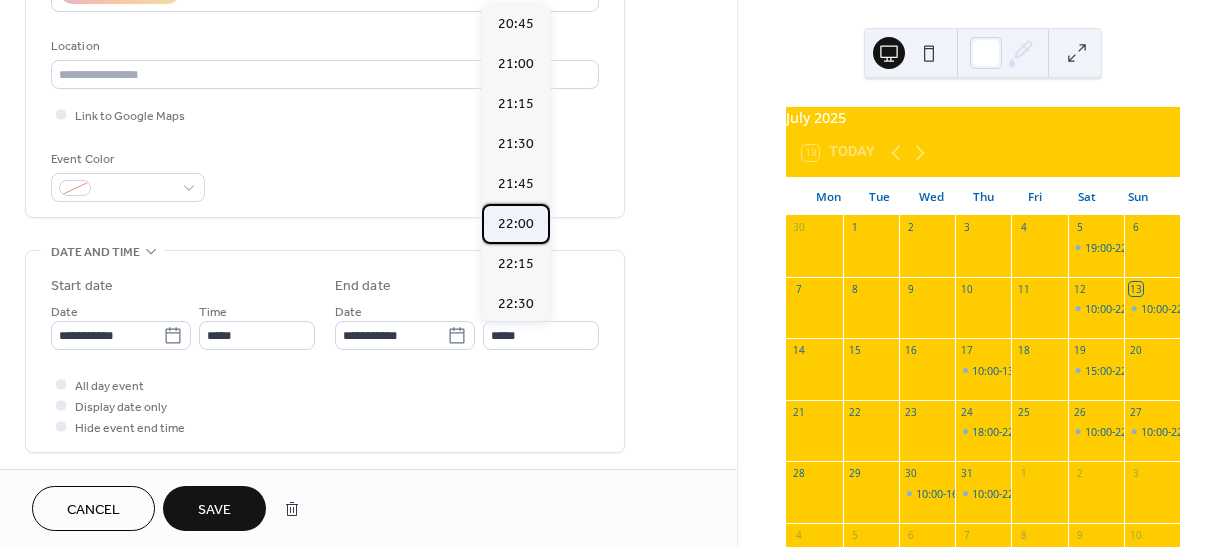 click on "22:00" at bounding box center [516, 224] 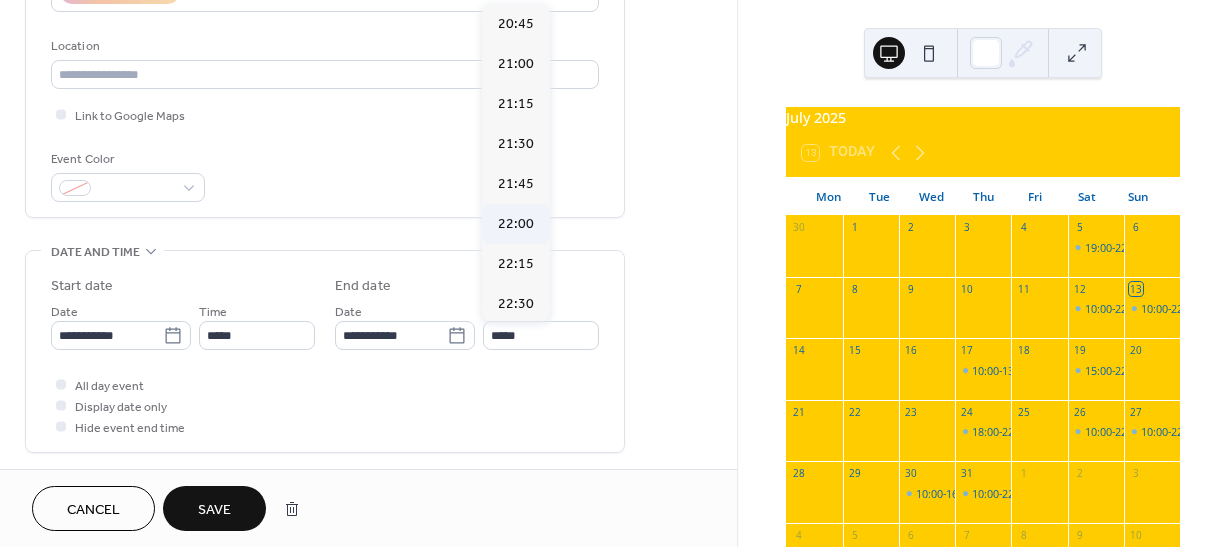 type on "*****" 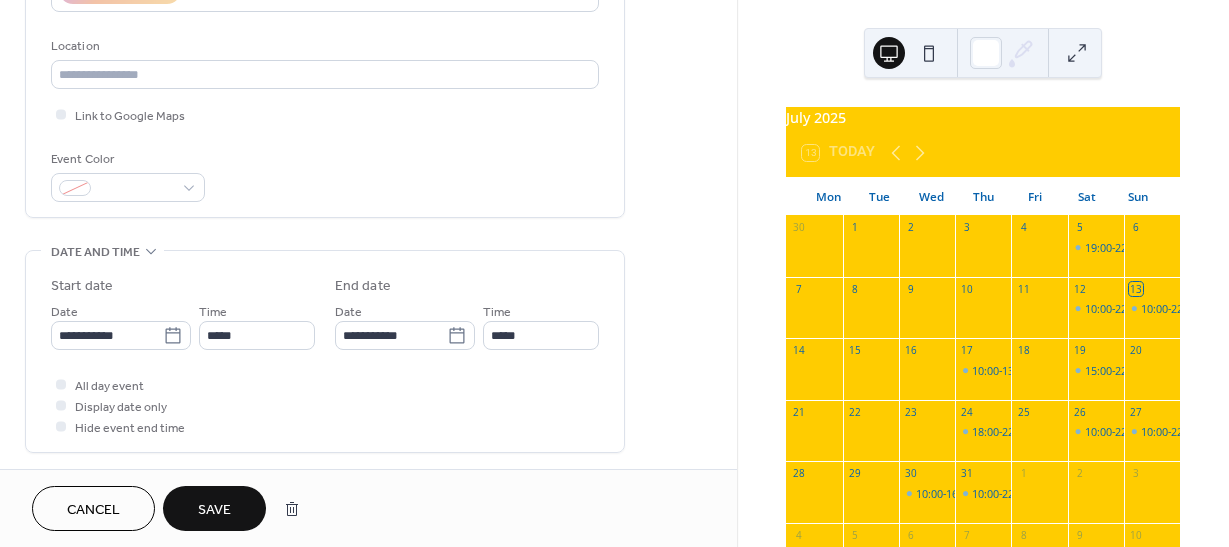 click on "Save" at bounding box center (214, 510) 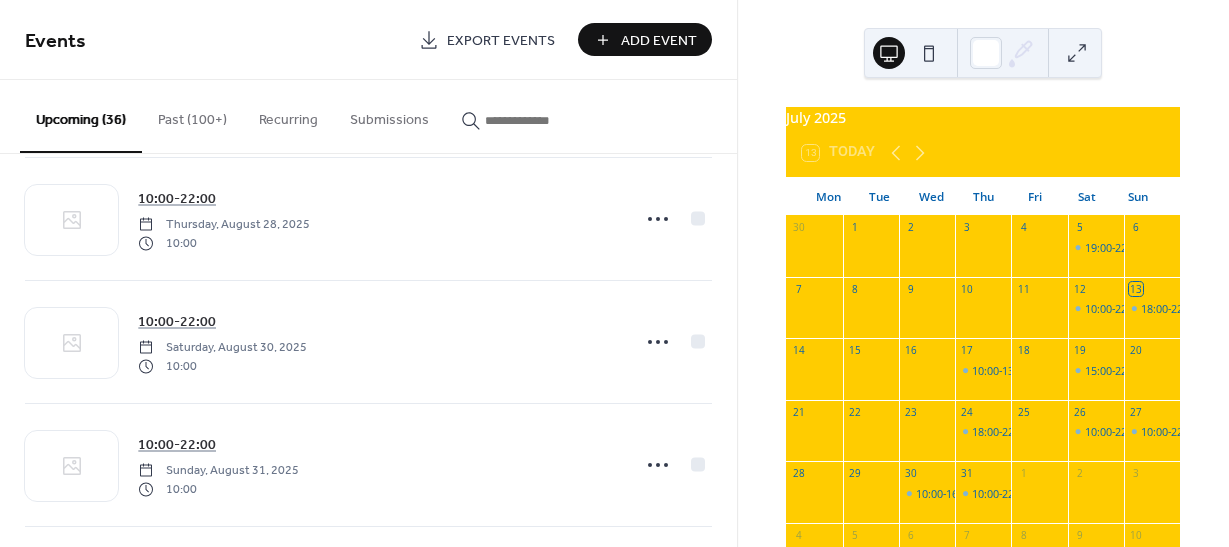 scroll, scrollTop: 2200, scrollLeft: 0, axis: vertical 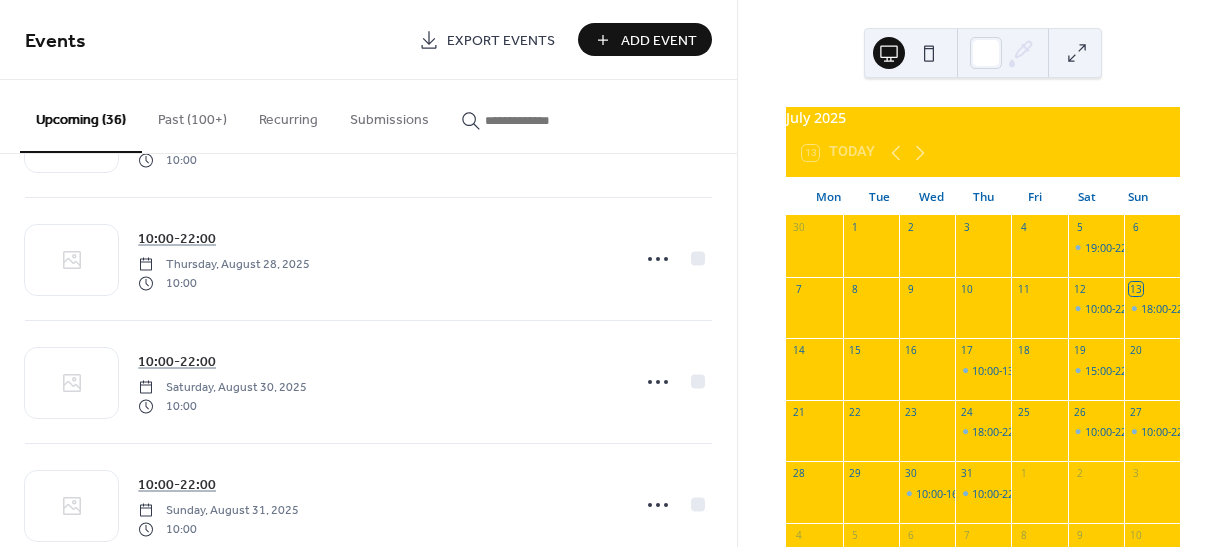 click on "Add Event" at bounding box center (645, 39) 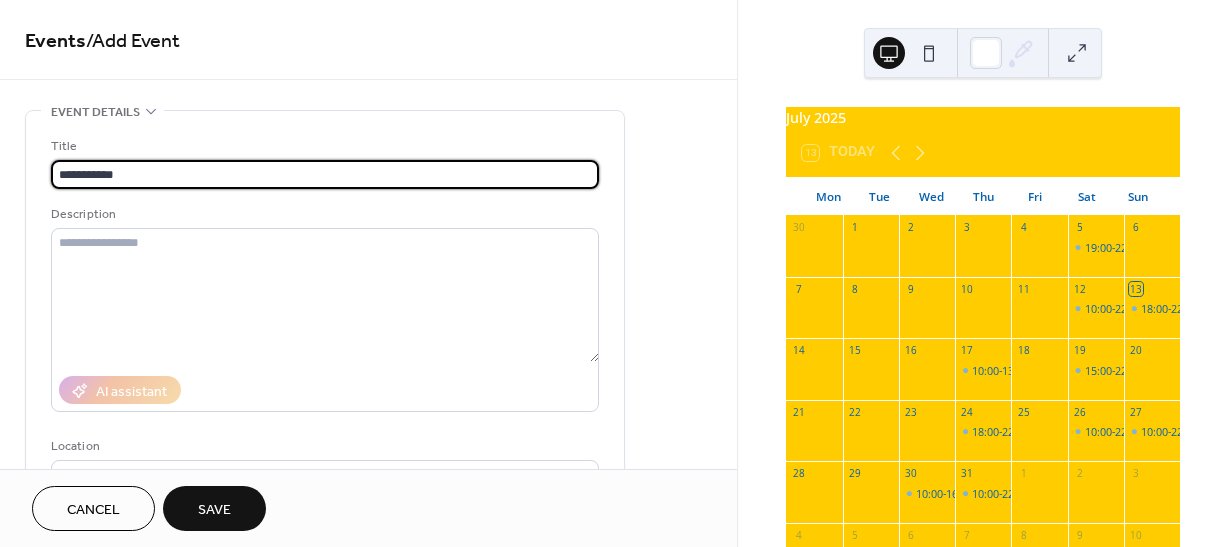 scroll, scrollTop: 1, scrollLeft: 0, axis: vertical 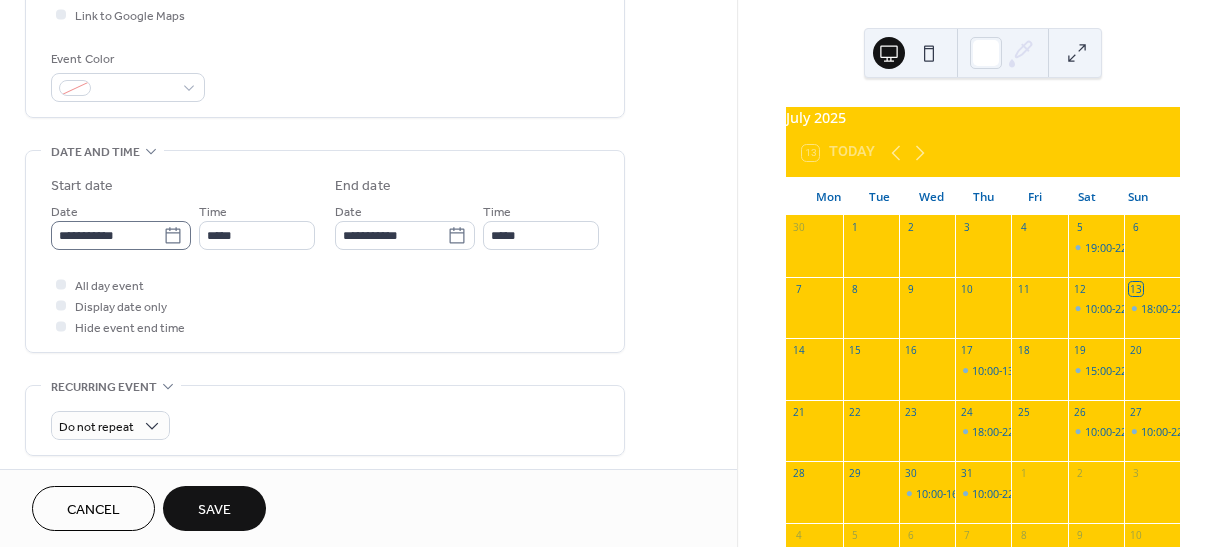 type on "**********" 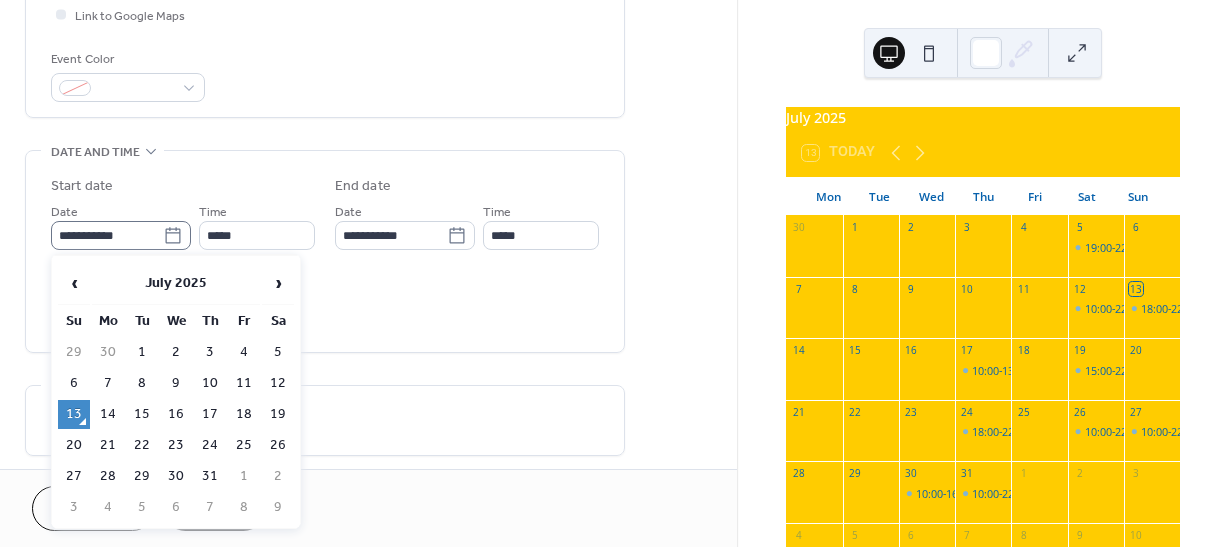scroll, scrollTop: 0, scrollLeft: 0, axis: both 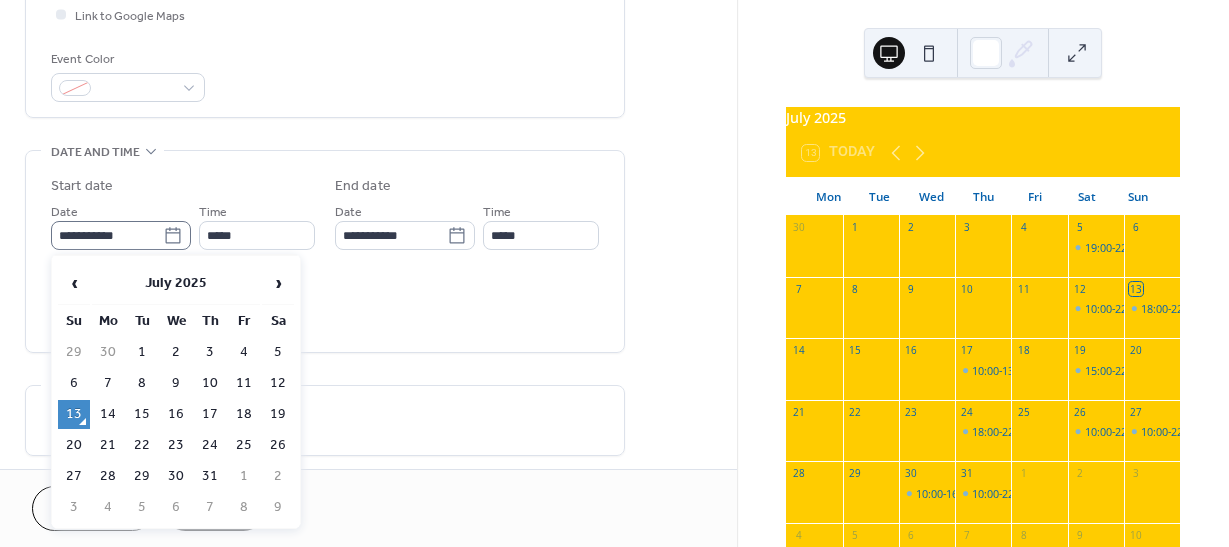 click 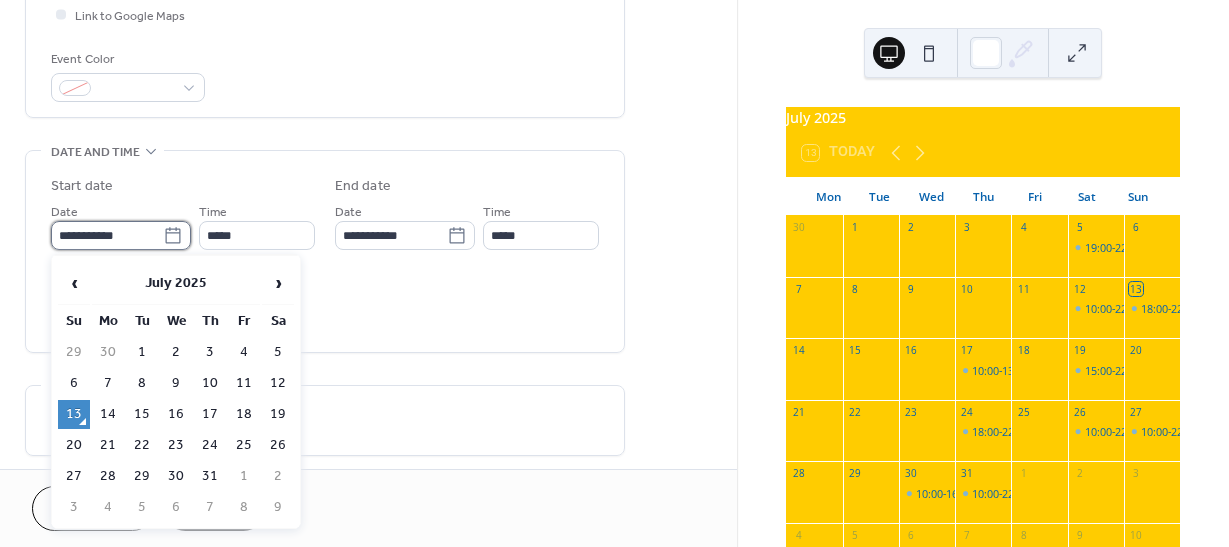 click on "**********" at bounding box center (107, 235) 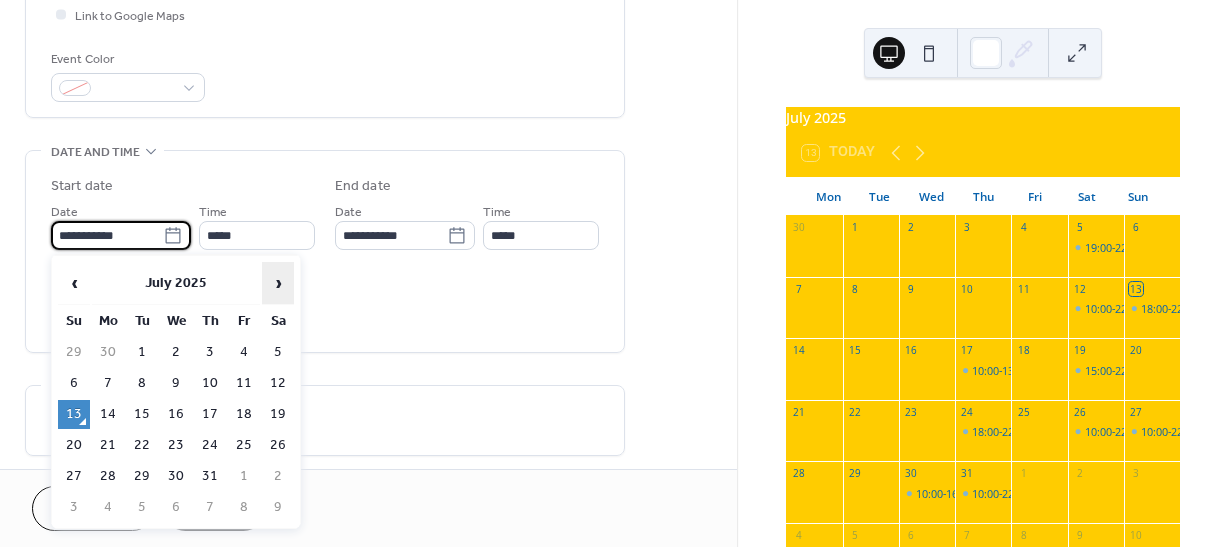 click on "›" at bounding box center [278, 283] 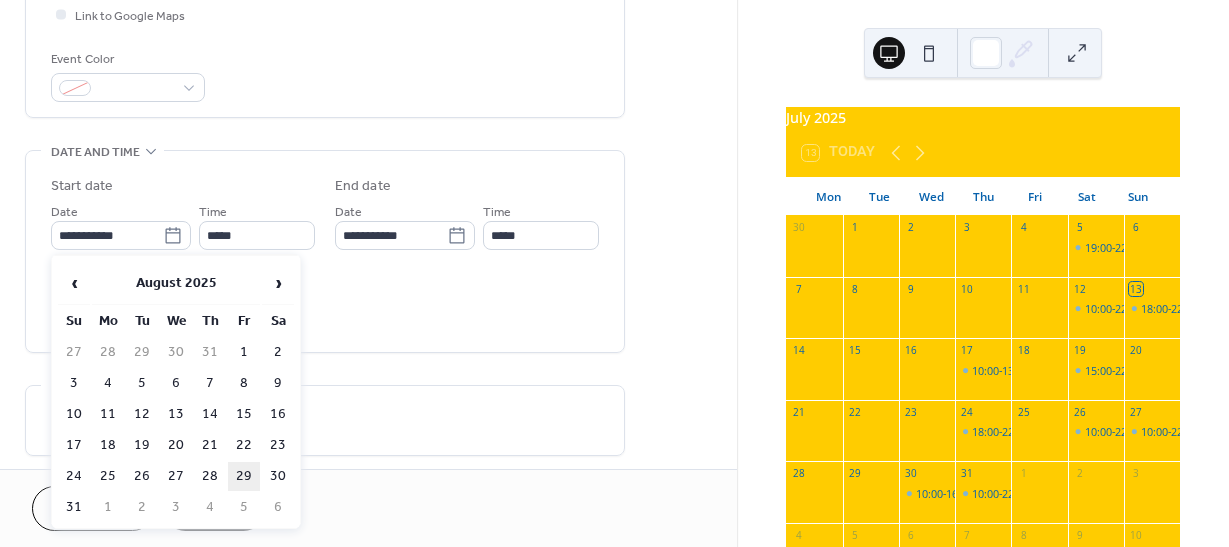 click on "29" at bounding box center (244, 476) 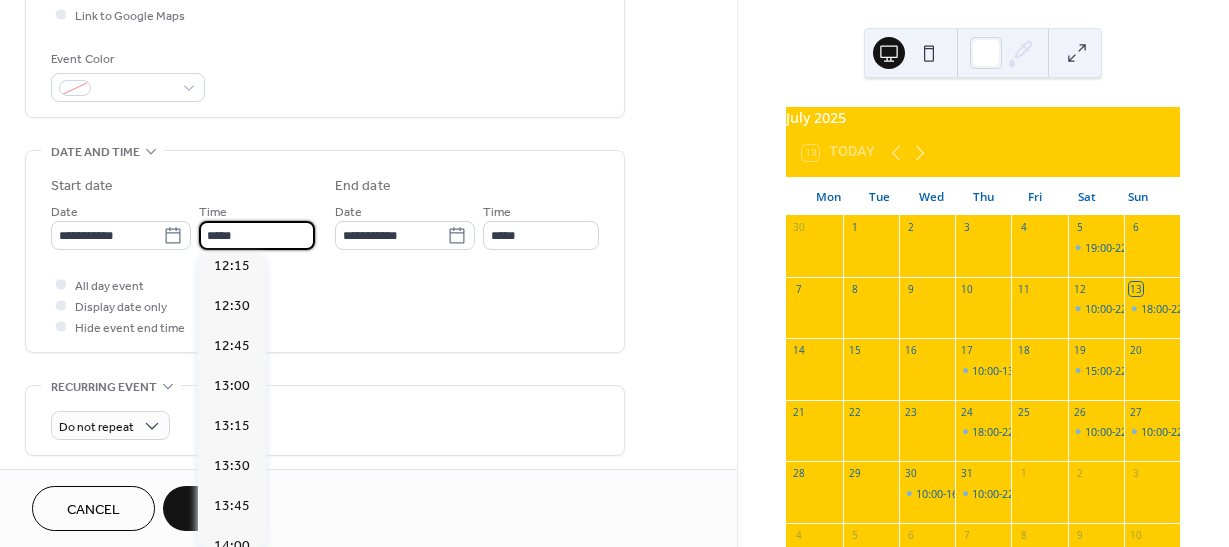 click on "*****" at bounding box center [257, 235] 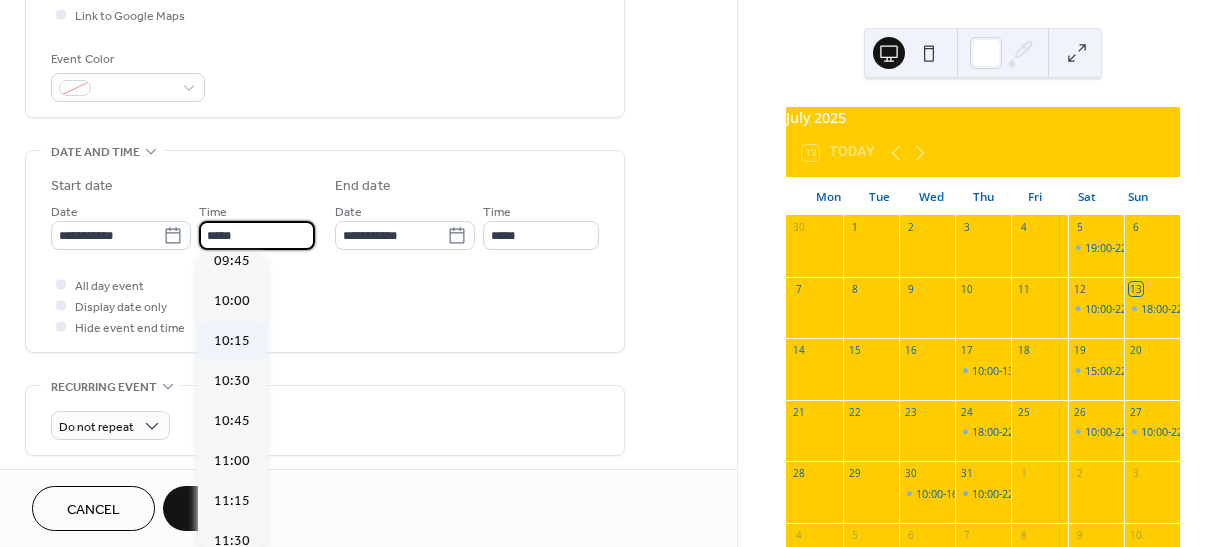 scroll, scrollTop: 1568, scrollLeft: 0, axis: vertical 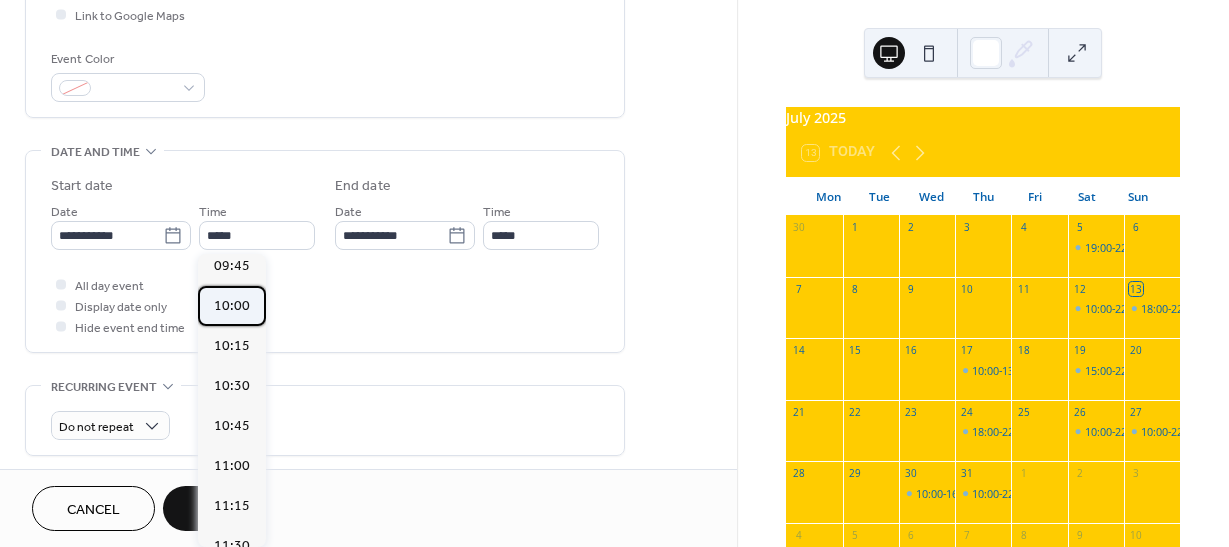 click on "10:00" at bounding box center (232, 306) 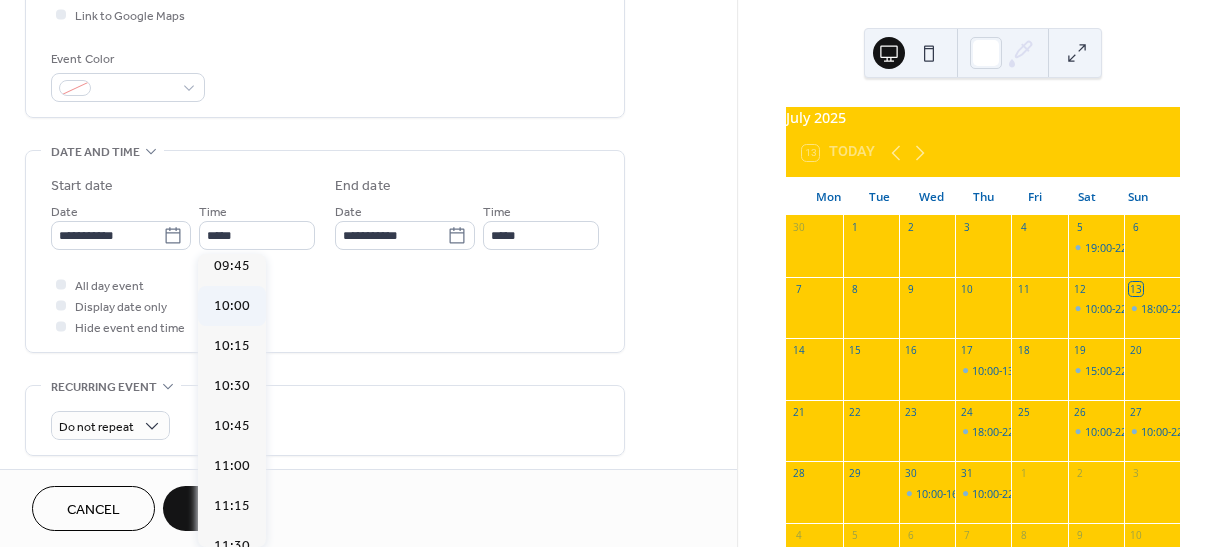 type on "*****" 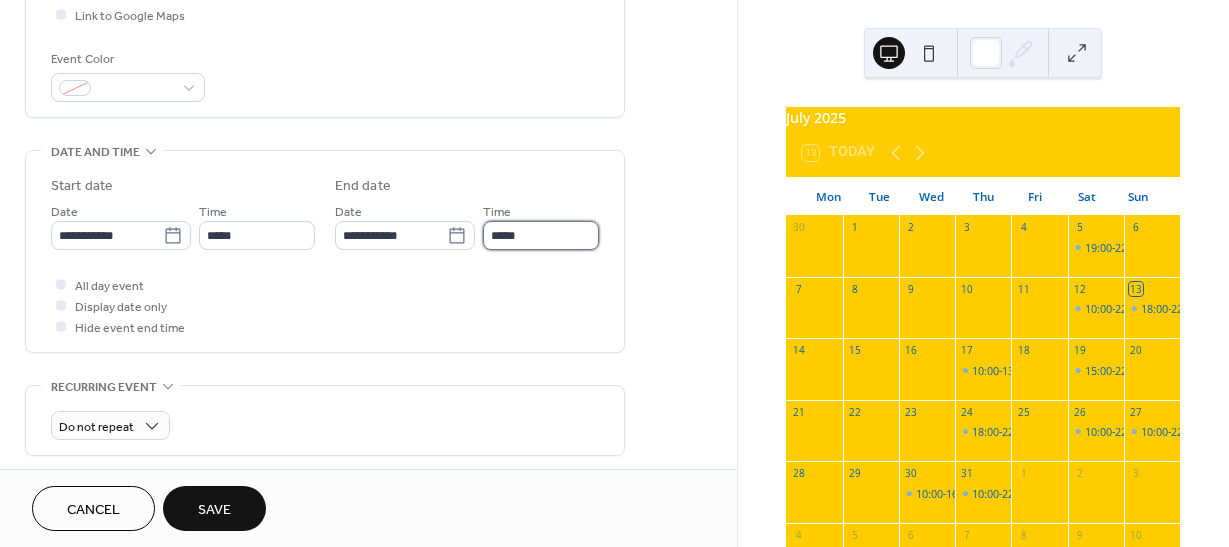 click on "*****" at bounding box center [541, 235] 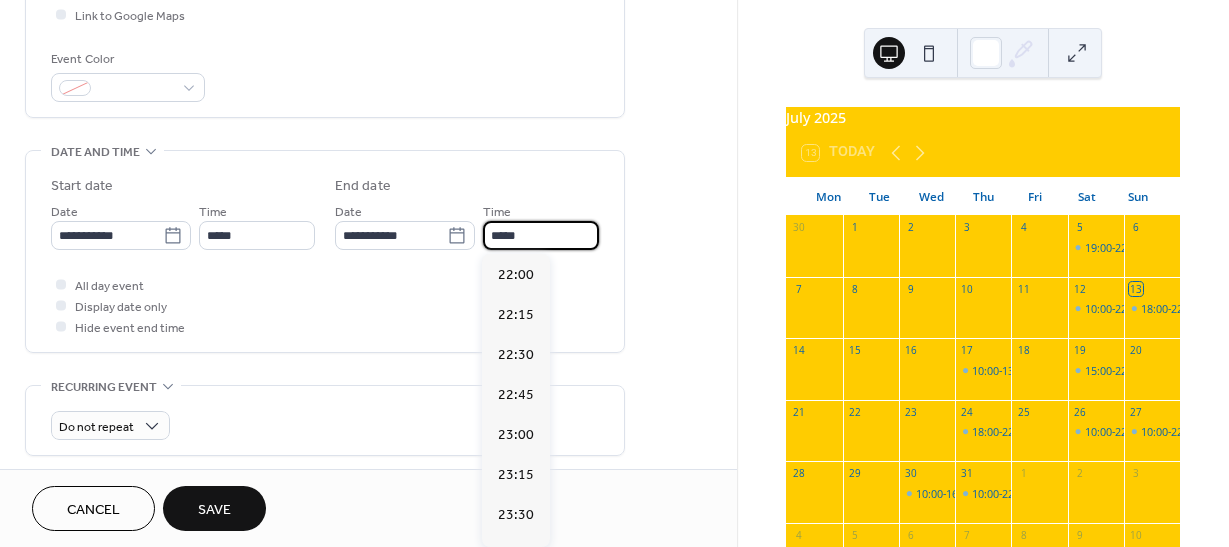 scroll, scrollTop: 1900, scrollLeft: 0, axis: vertical 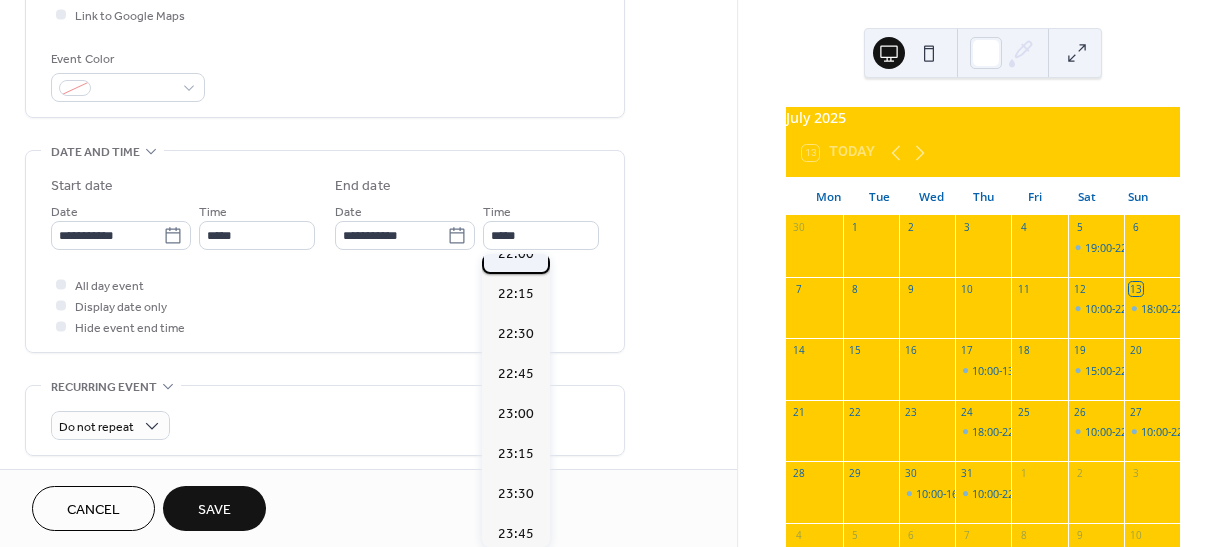 click on "22:00" at bounding box center (516, 254) 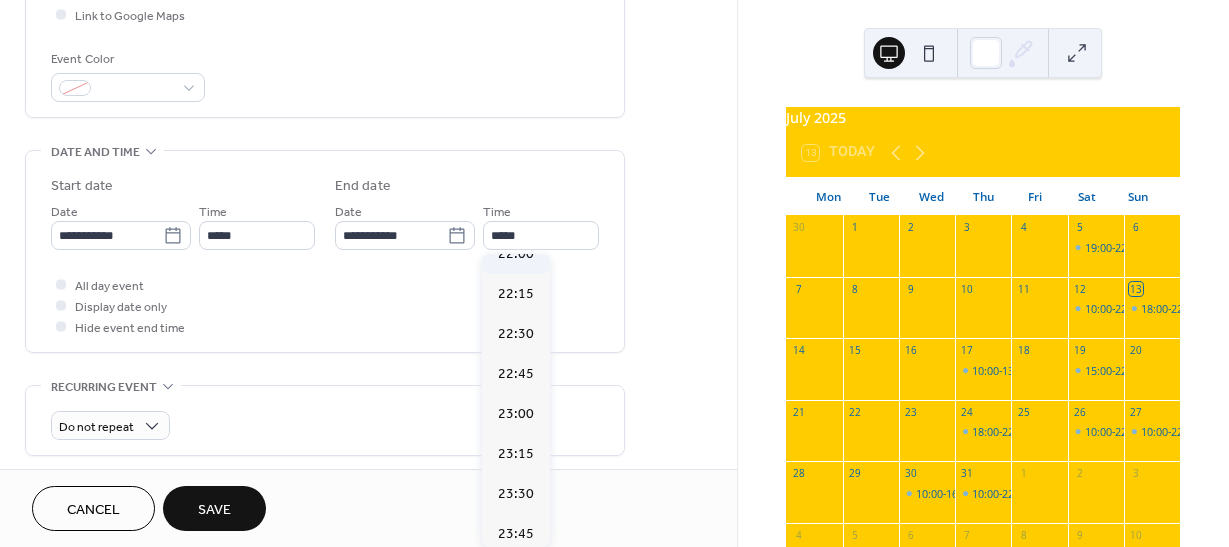 type on "*****" 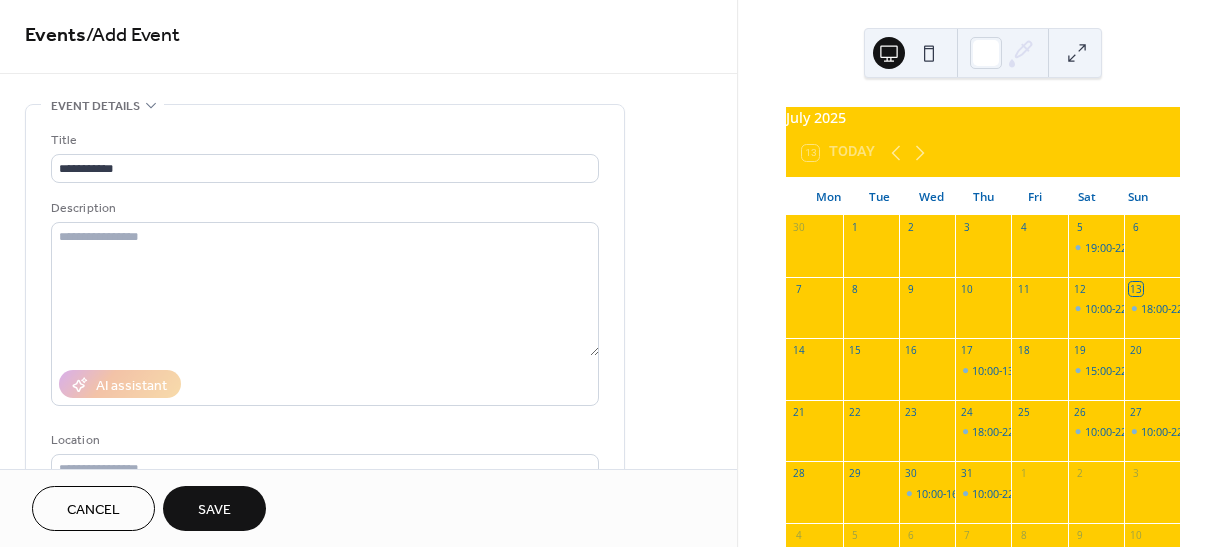 scroll, scrollTop: 0, scrollLeft: 0, axis: both 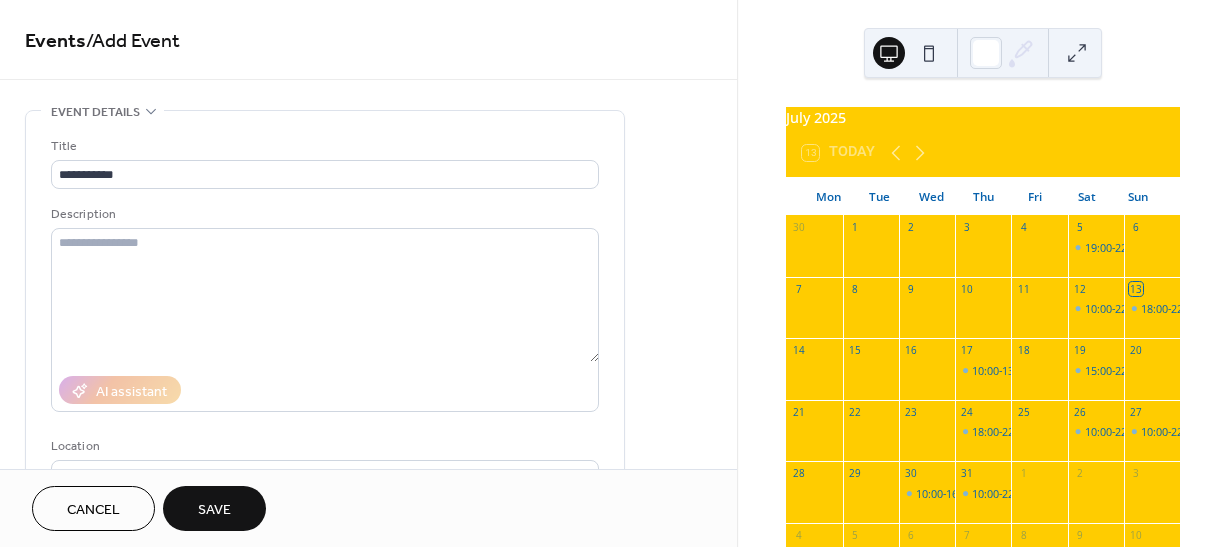 click on "Save" at bounding box center (214, 510) 